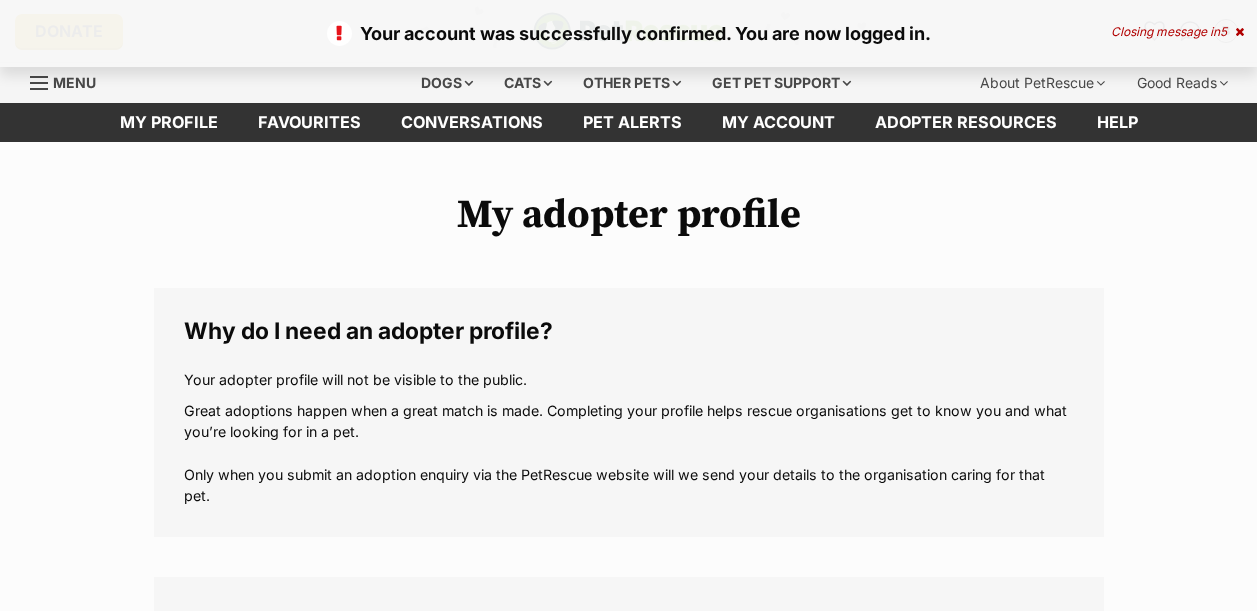 scroll, scrollTop: 0, scrollLeft: 0, axis: both 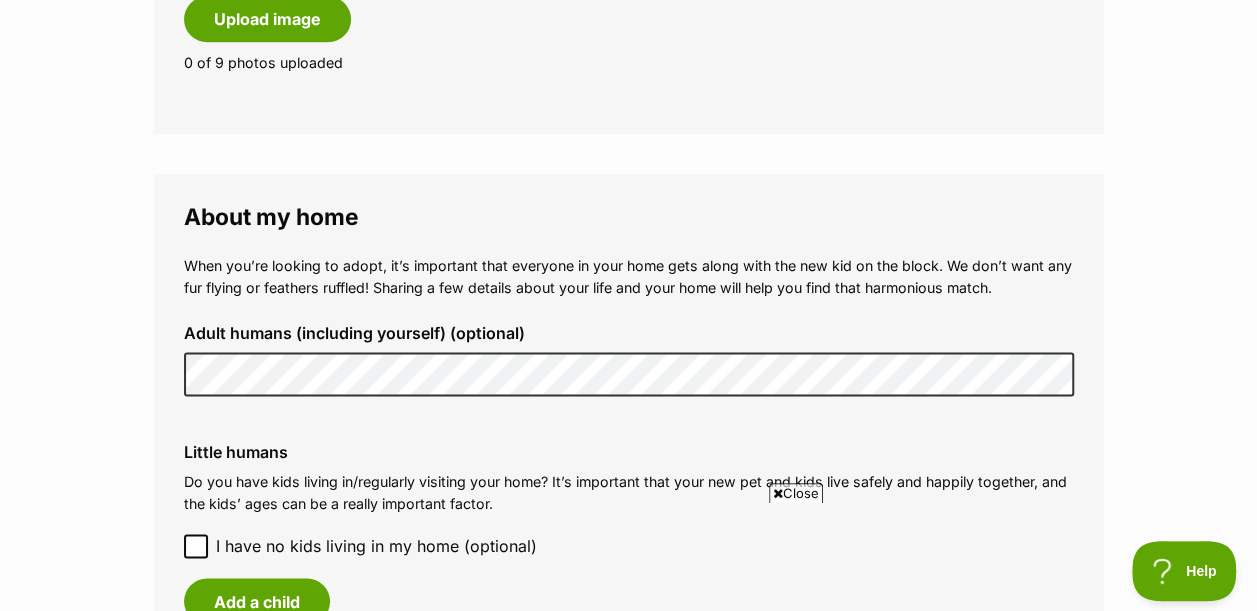 click on "Adult humans (including yourself) (optional)" at bounding box center [629, 360] 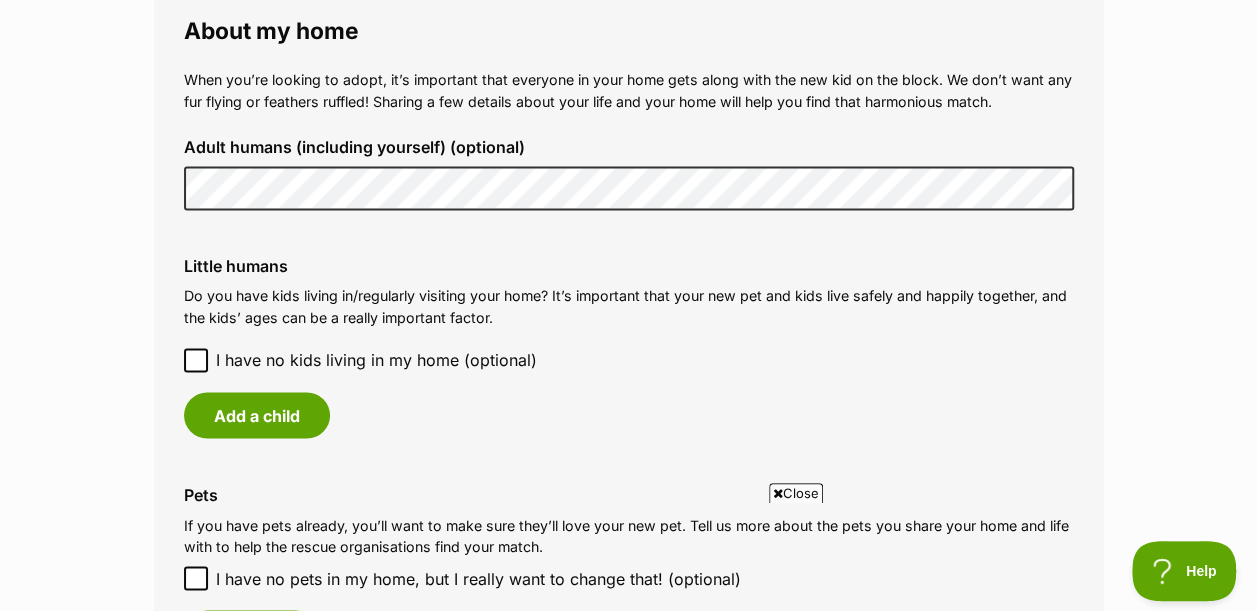 scroll, scrollTop: 1500, scrollLeft: 0, axis: vertical 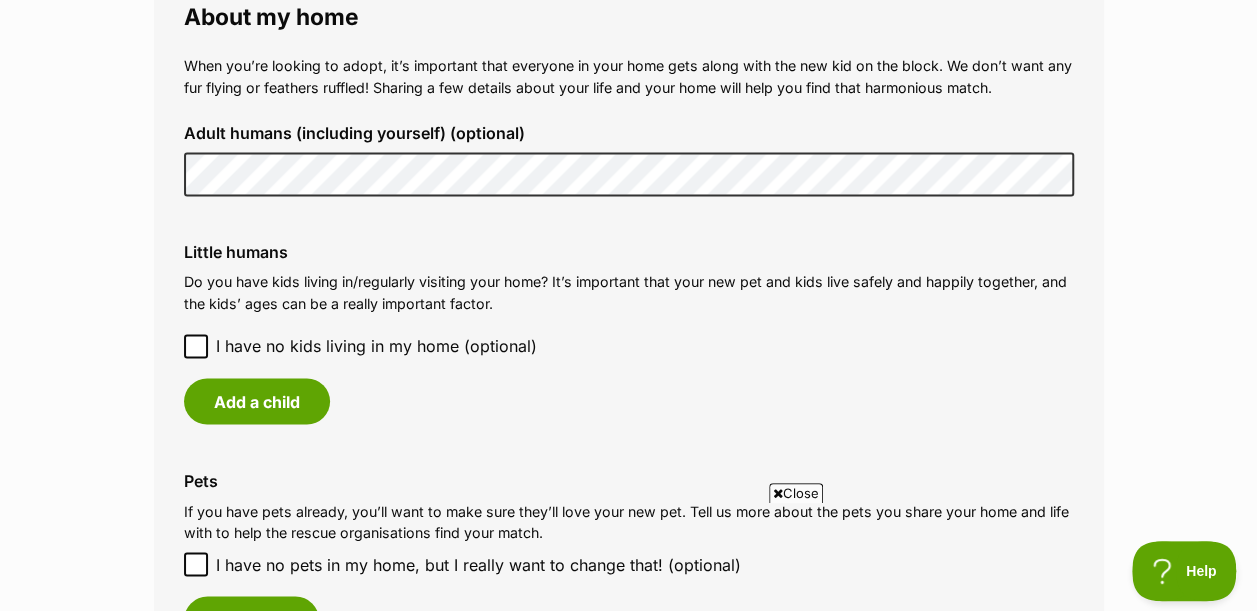 click 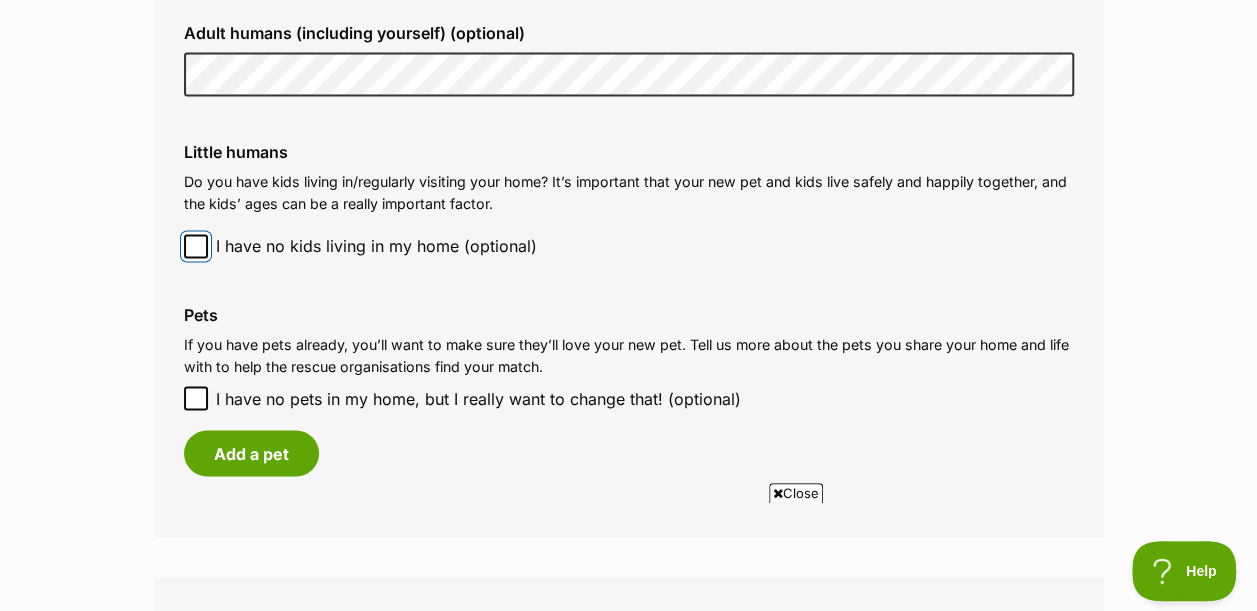 scroll, scrollTop: 1600, scrollLeft: 0, axis: vertical 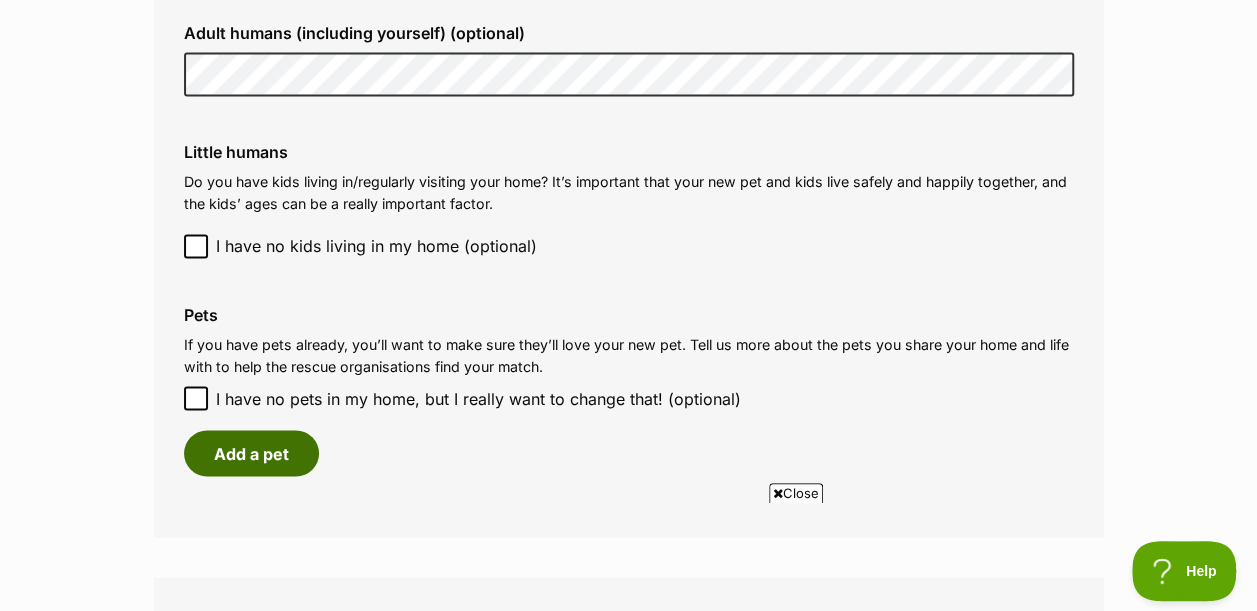 click on "Add a pet" at bounding box center (251, 453) 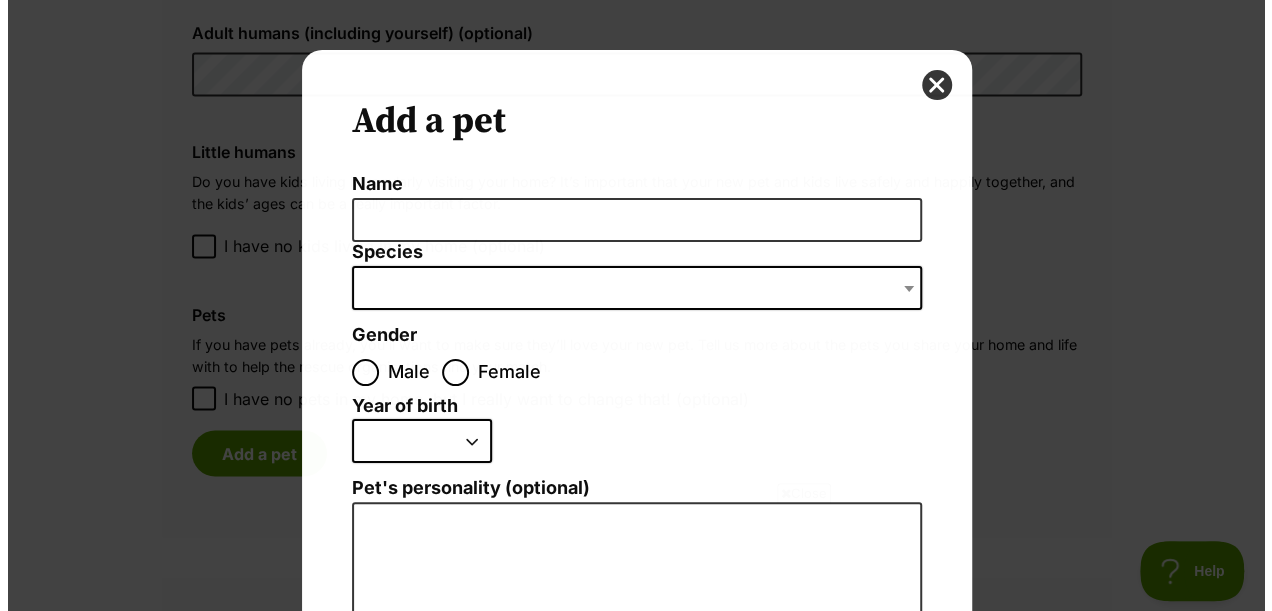 scroll, scrollTop: 0, scrollLeft: 0, axis: both 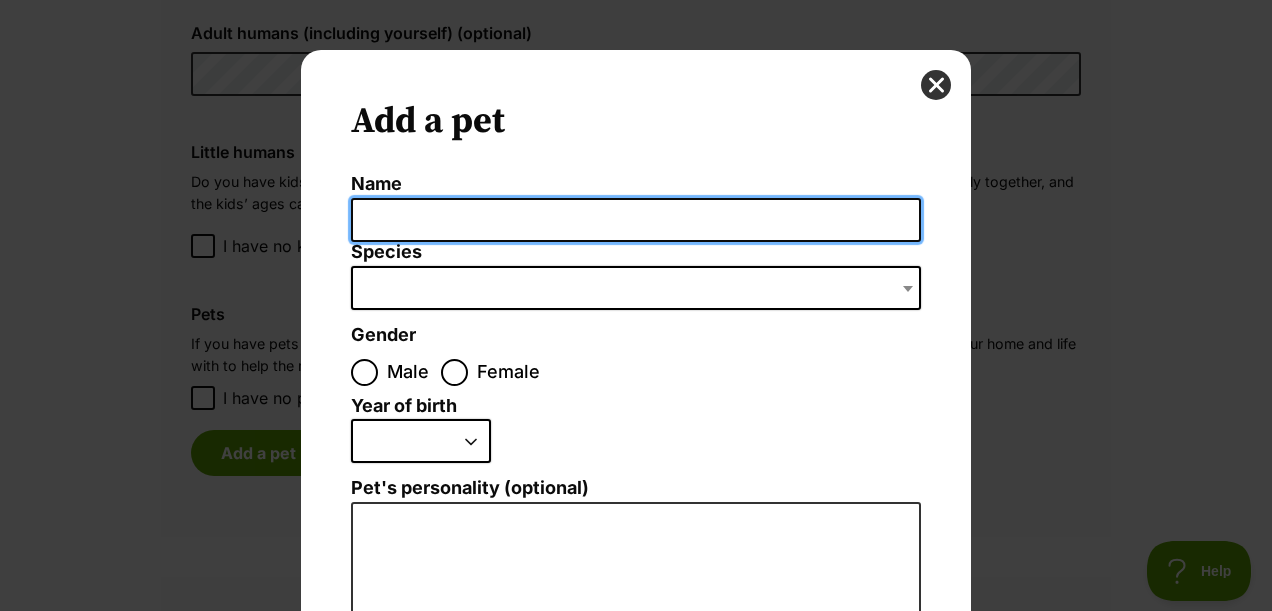 click on "Name" at bounding box center (636, 220) 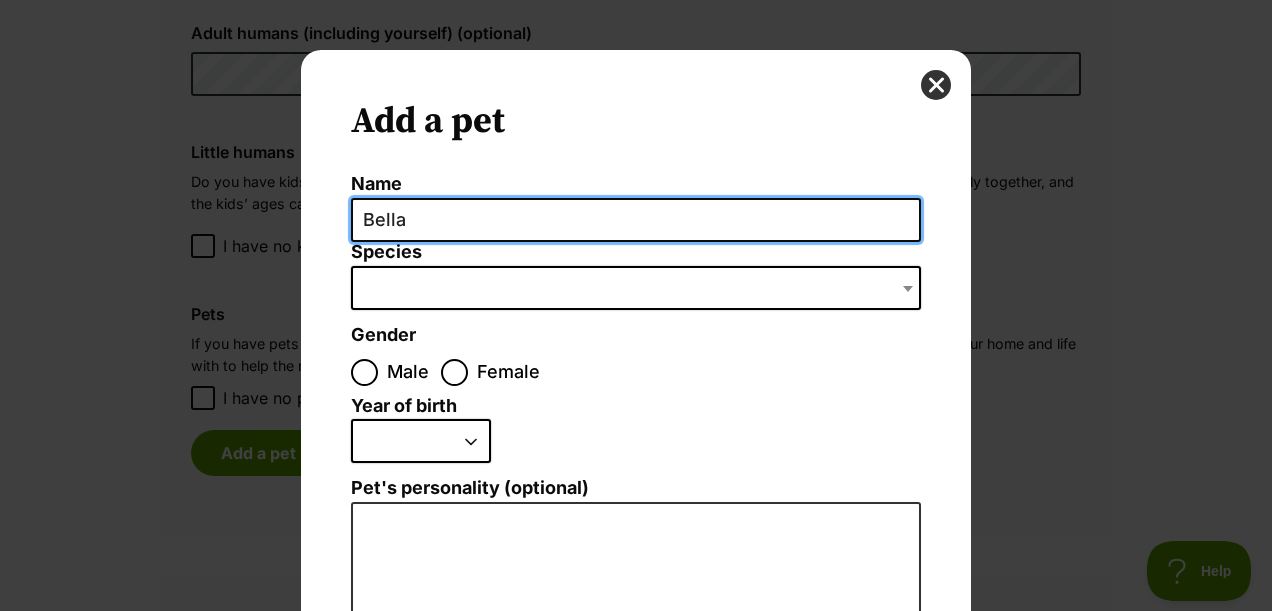 type on "Bella" 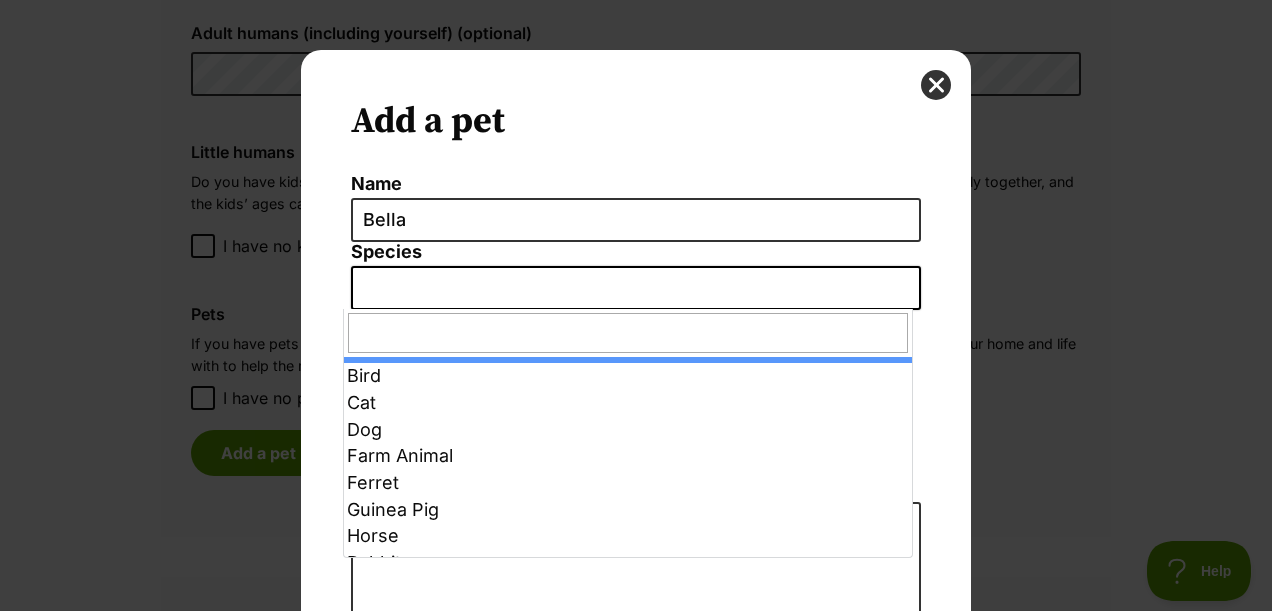click at bounding box center [636, 288] 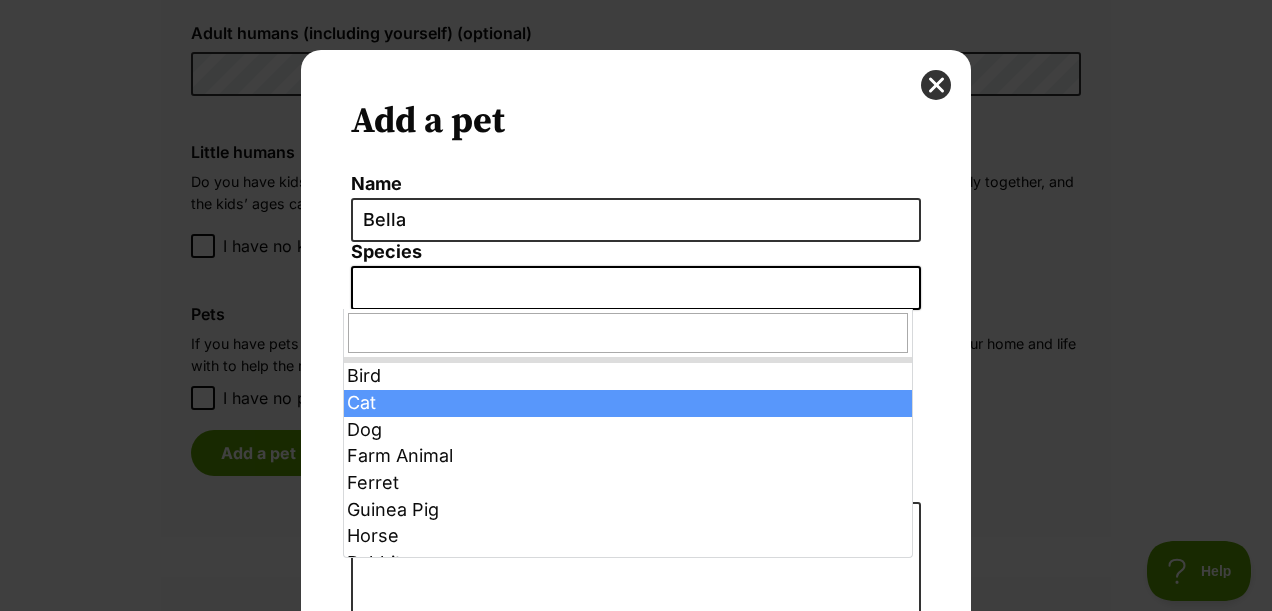 select on "2" 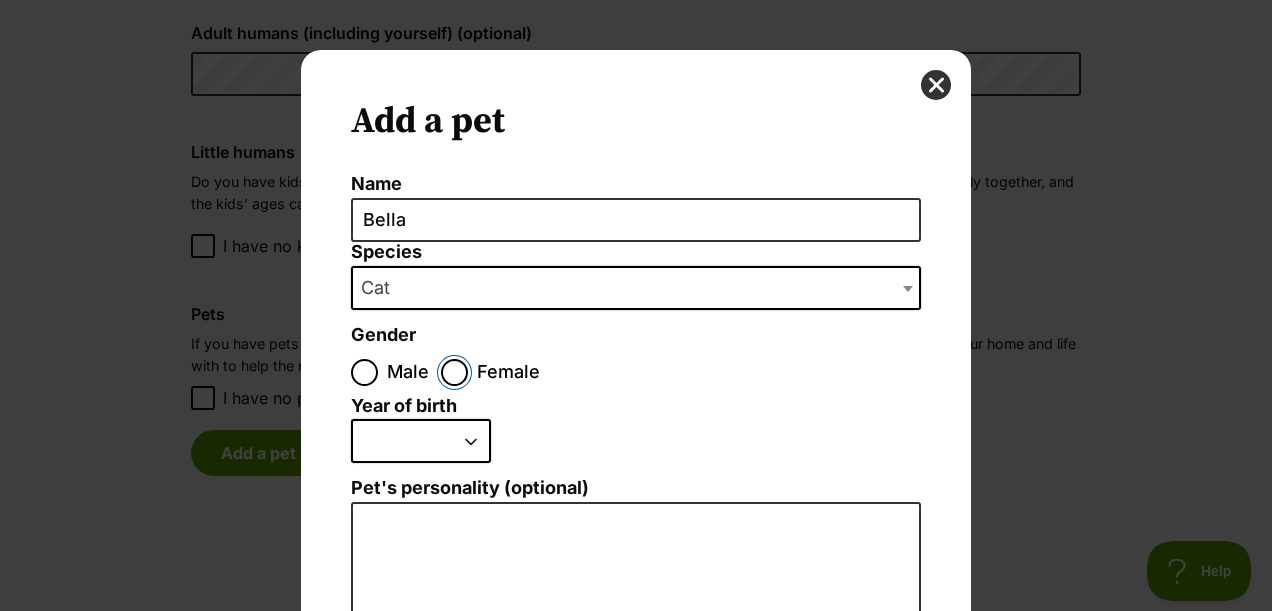click on "Female" at bounding box center (454, 372) 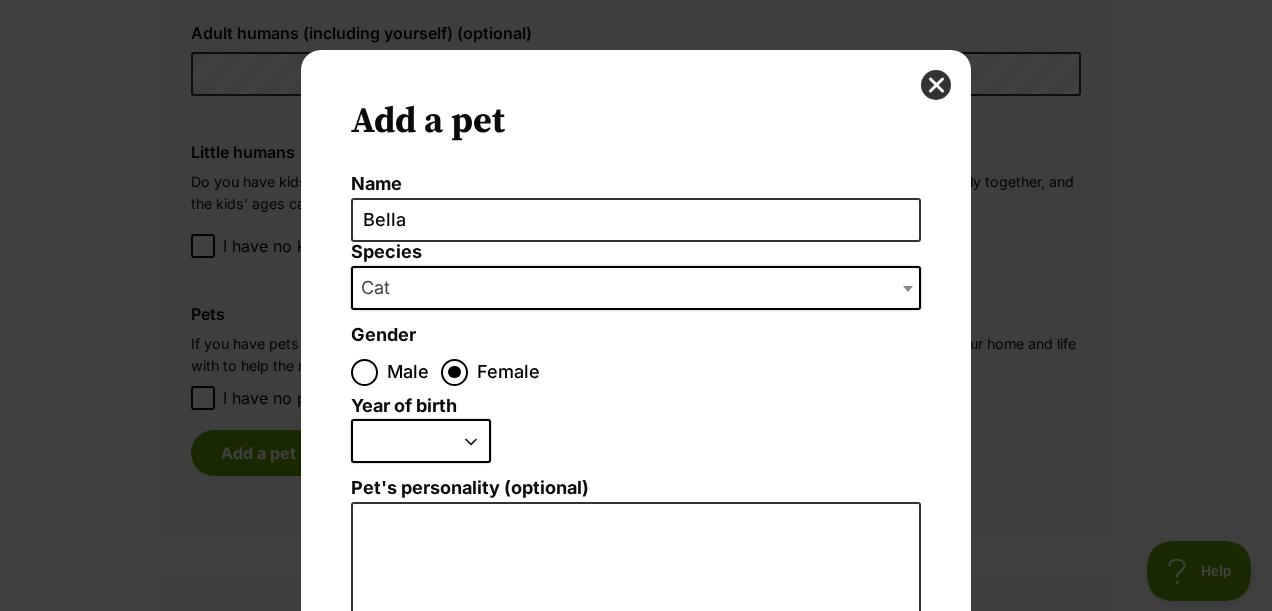 click on "2025
2024
2023
2022
2021
2020
2019
2018
2017
2016
2015
2014
2013
2012
2011
2010
2009
2008
2007
2006
2005
2004
2003
2002
2001
2000
1999
1998
1997
1996
1995" at bounding box center [421, 441] 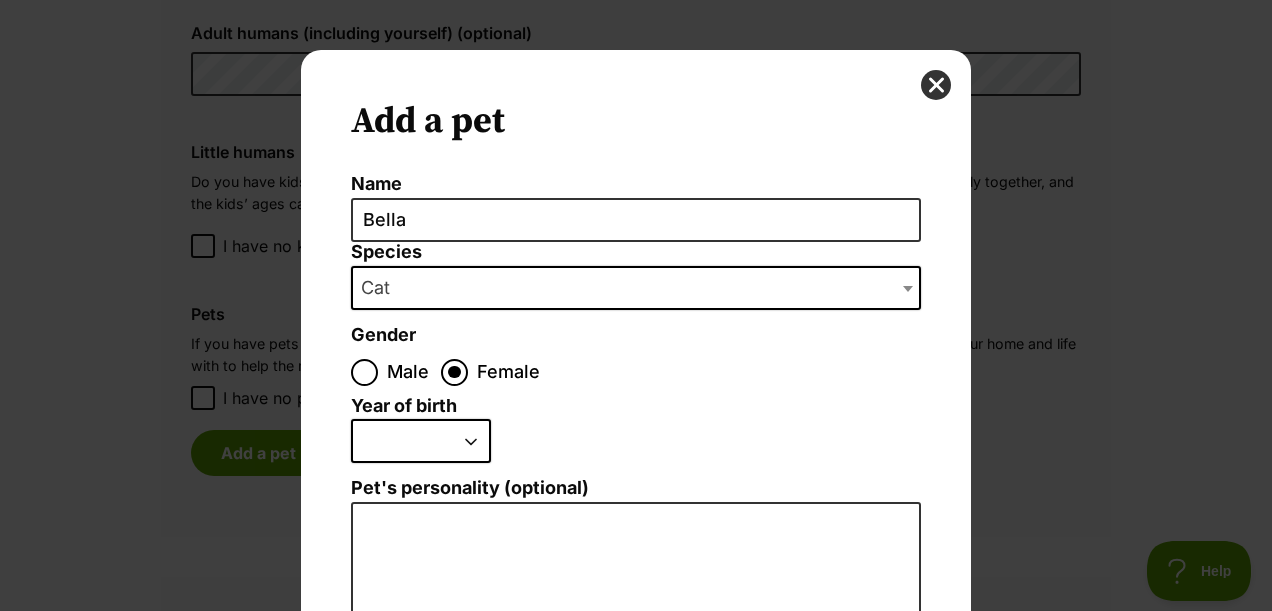 scroll, scrollTop: 0, scrollLeft: 0, axis: both 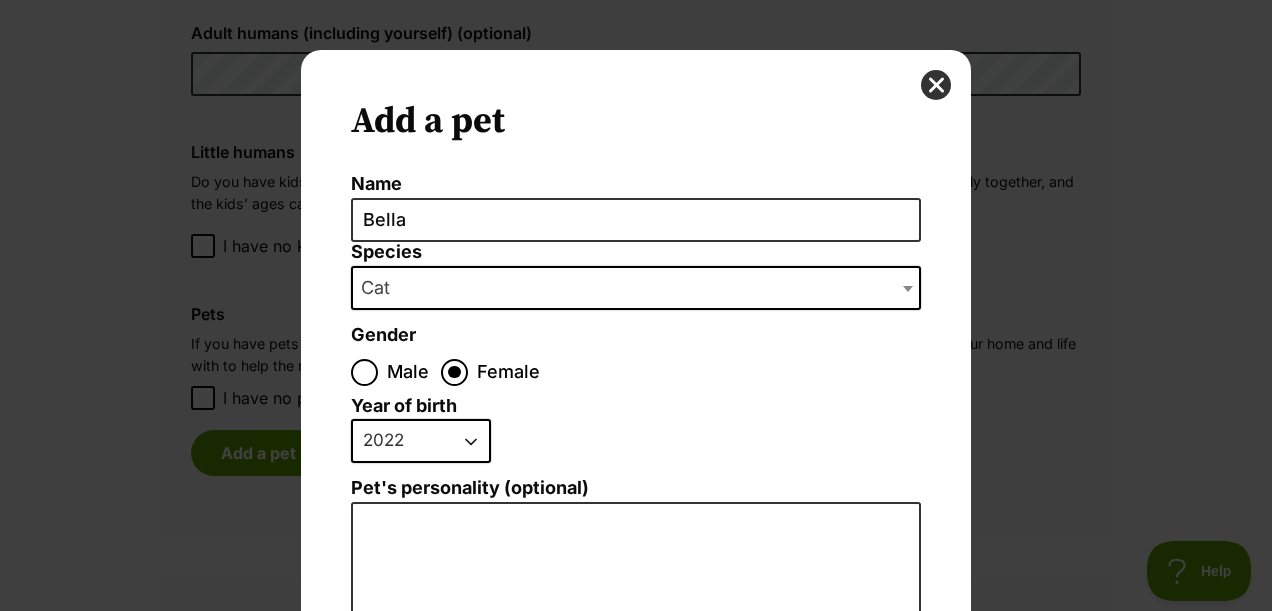 click on "2025
2024
2023
2022
2021
2020
2019
2018
2017
2016
2015
2014
2013
2012
2011
2010
2009
2008
2007
2006
2005
2004
2003
2002
2001
2000
1999
1998
1997
1996
1995" at bounding box center [421, 441] 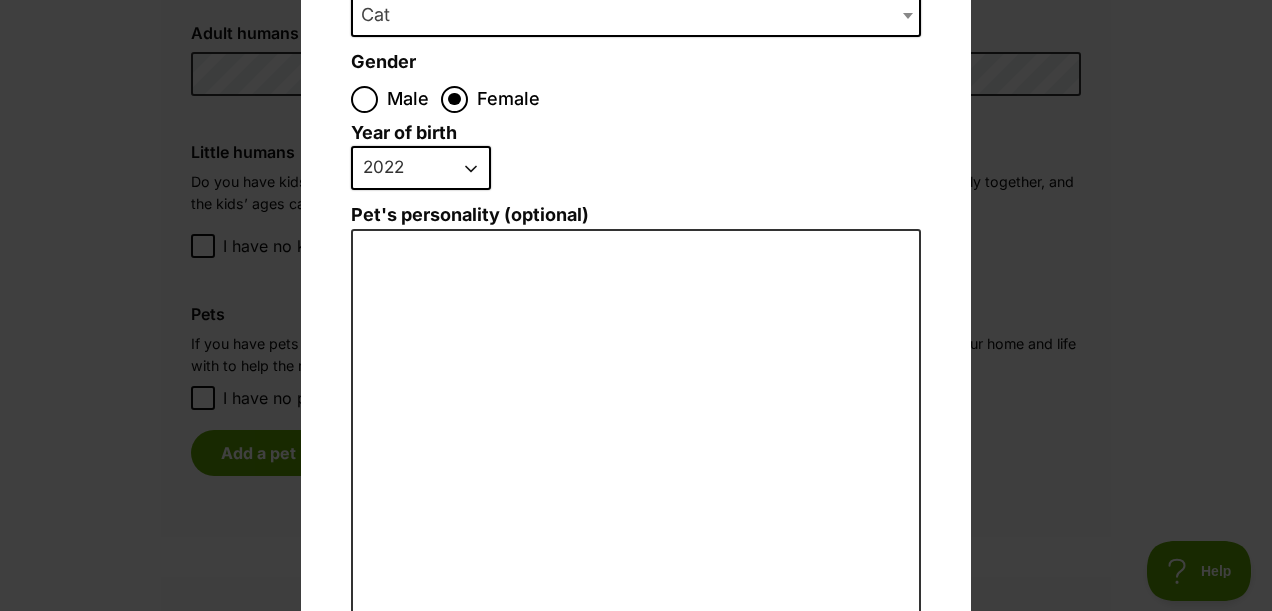 scroll, scrollTop: 400, scrollLeft: 0, axis: vertical 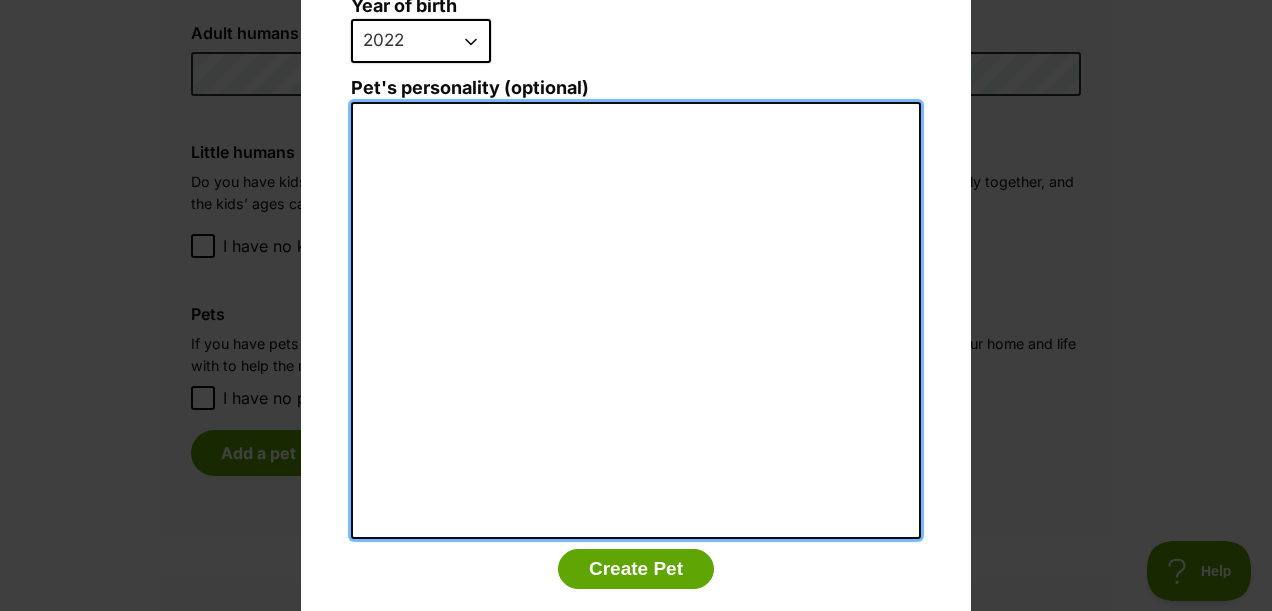 click on "Pet's personality (optional)" at bounding box center (636, 321) 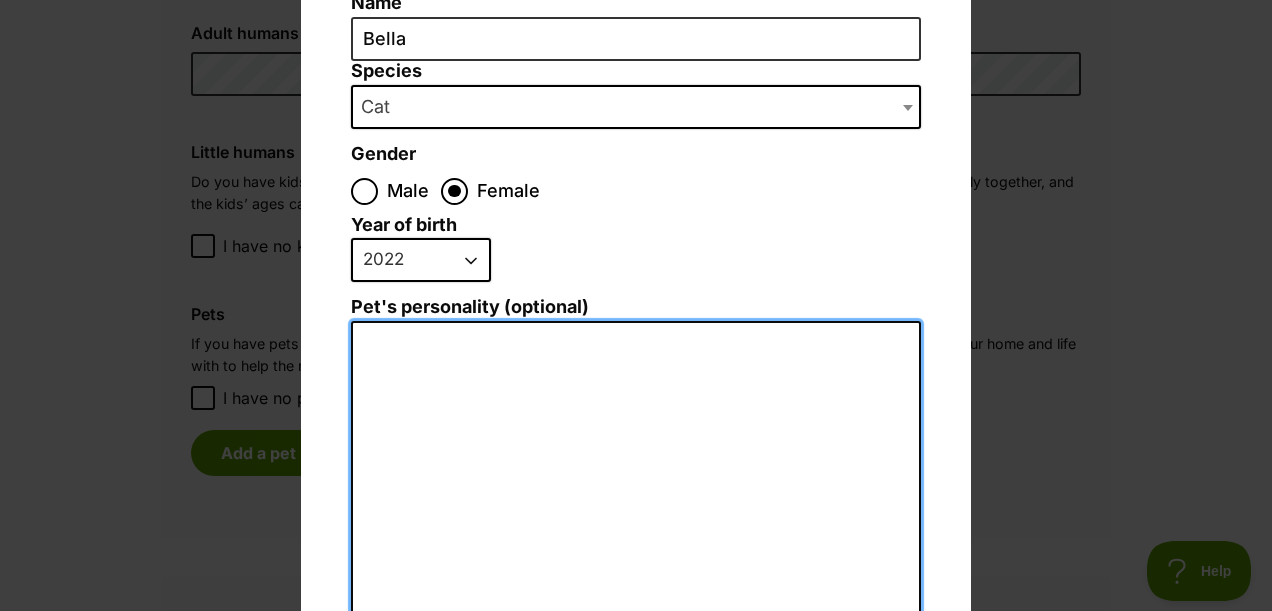 scroll, scrollTop: 200, scrollLeft: 0, axis: vertical 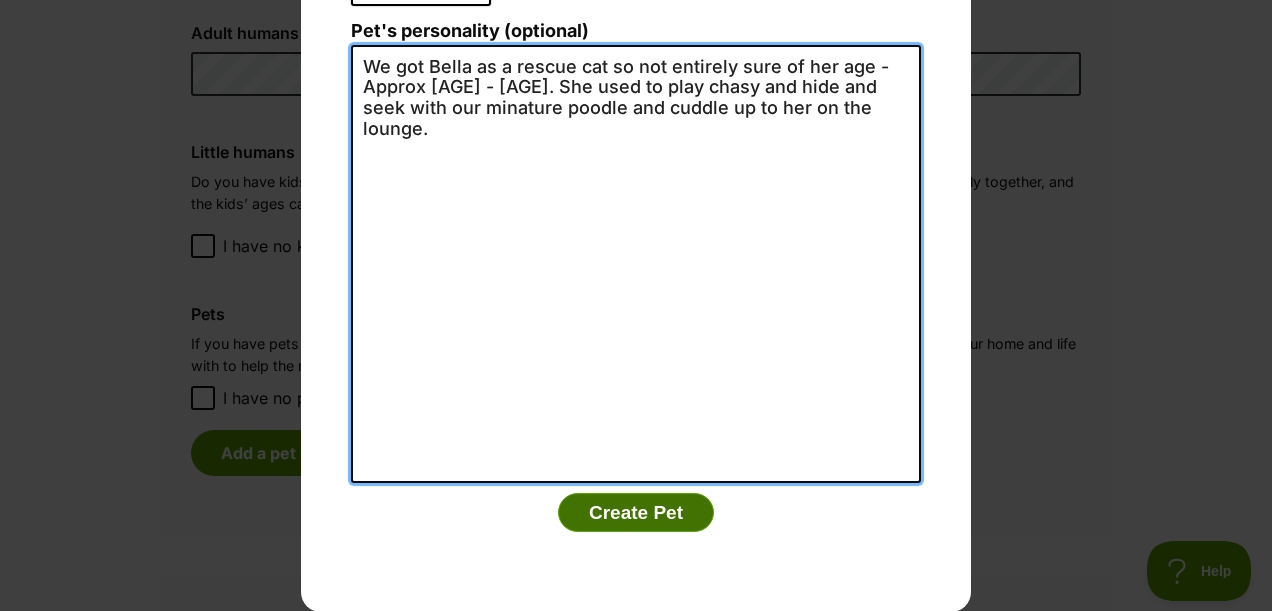 type on "We got [PET] as a rescue cat so not entirely sure of her age - Approx [AGE] -[AGE].  She used to play chasy and hide and seek with our minature poodle and cuddle up to her on the lounge." 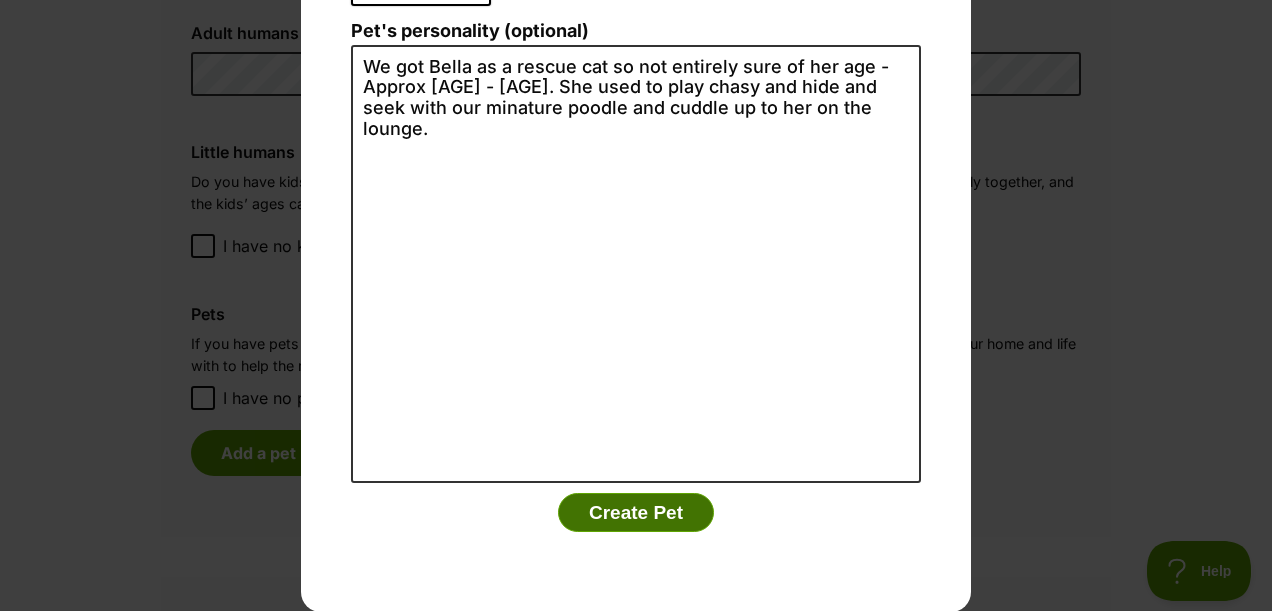 click on "Create Pet" at bounding box center [636, 513] 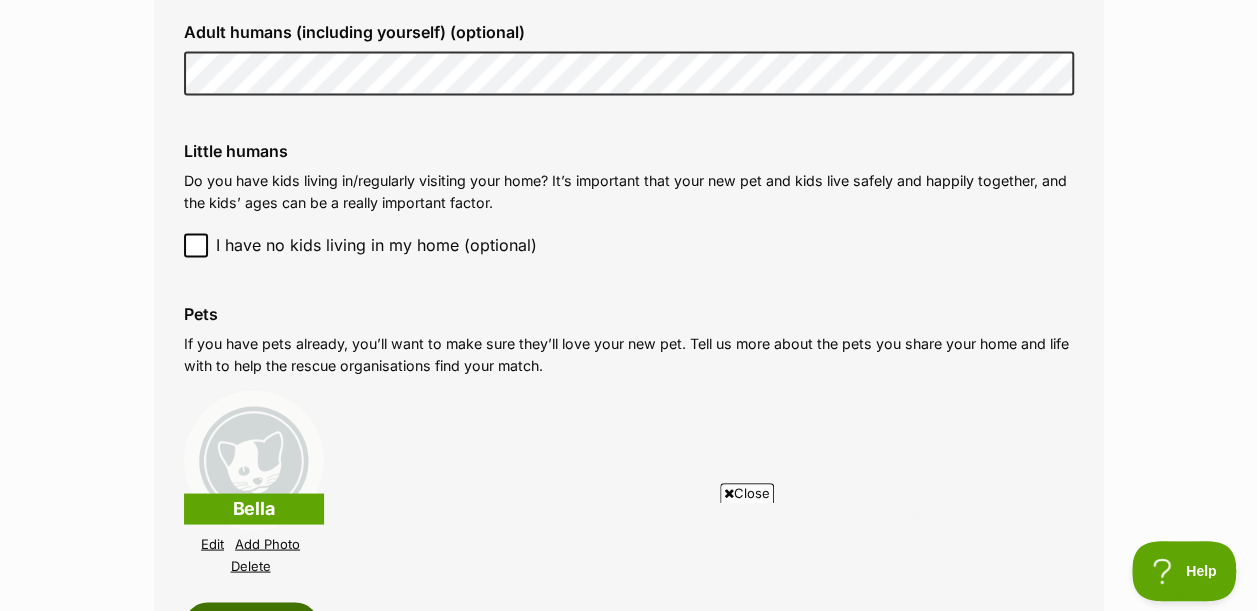 scroll, scrollTop: 0, scrollLeft: 0, axis: both 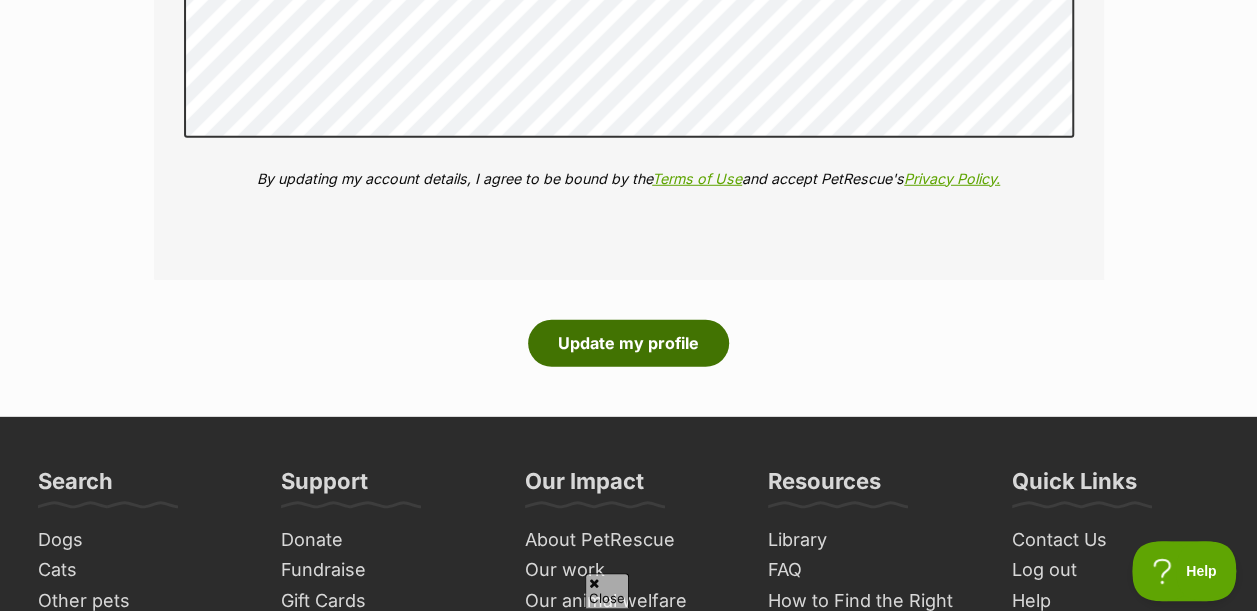 click on "Update my profile" at bounding box center [628, 343] 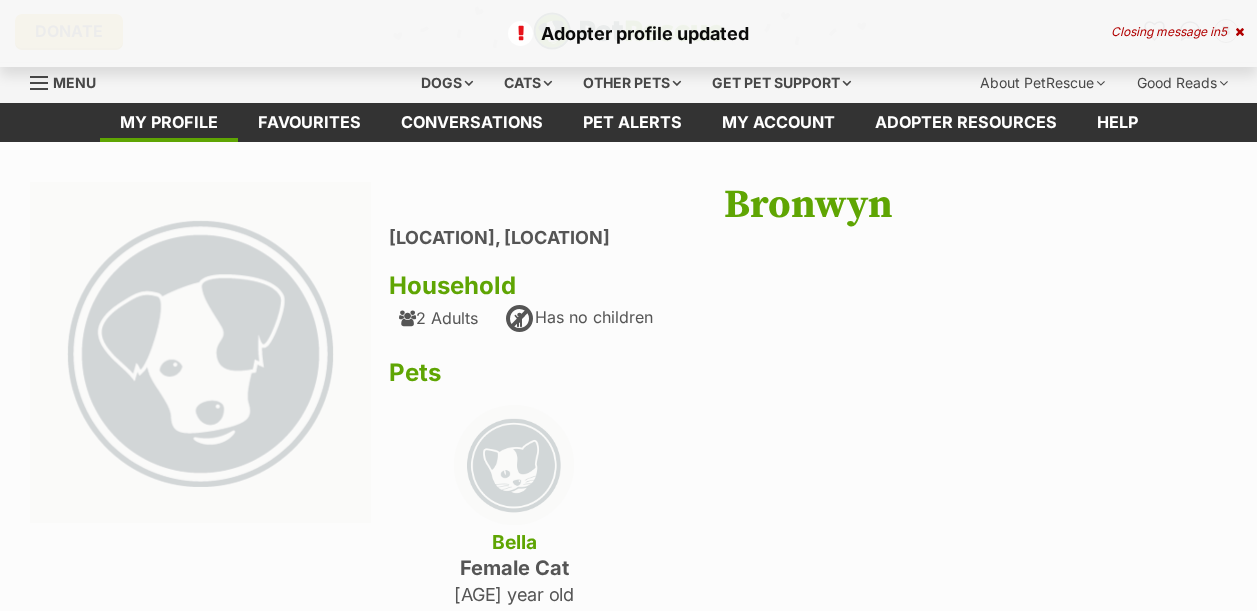 scroll, scrollTop: 0, scrollLeft: 0, axis: both 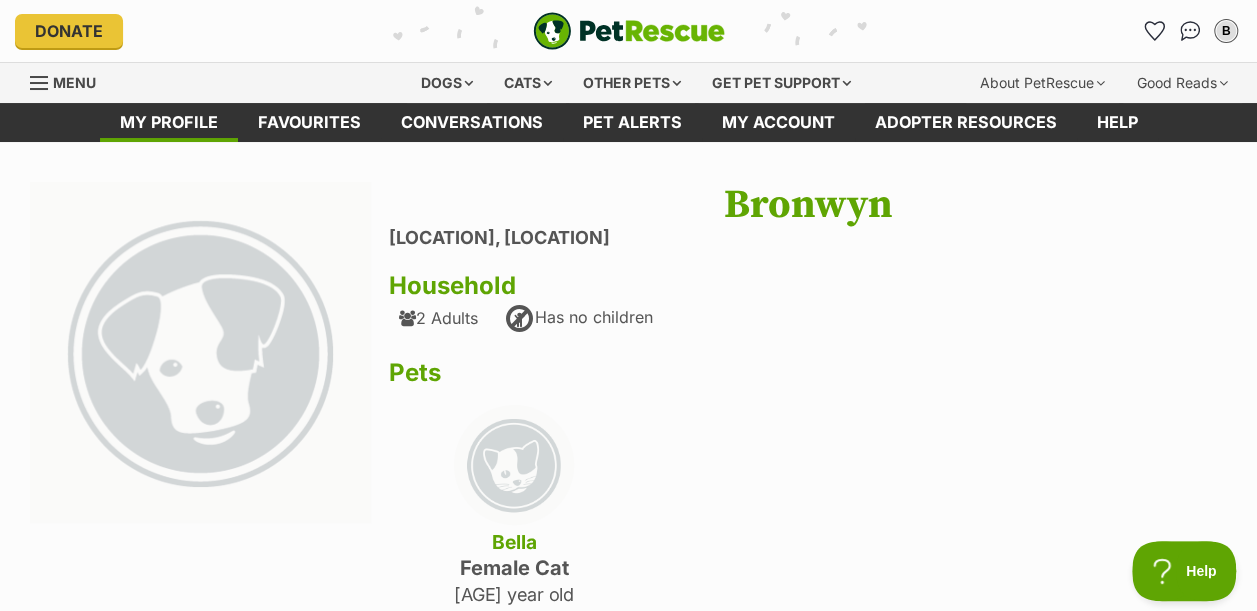 click at bounding box center (40, 83) 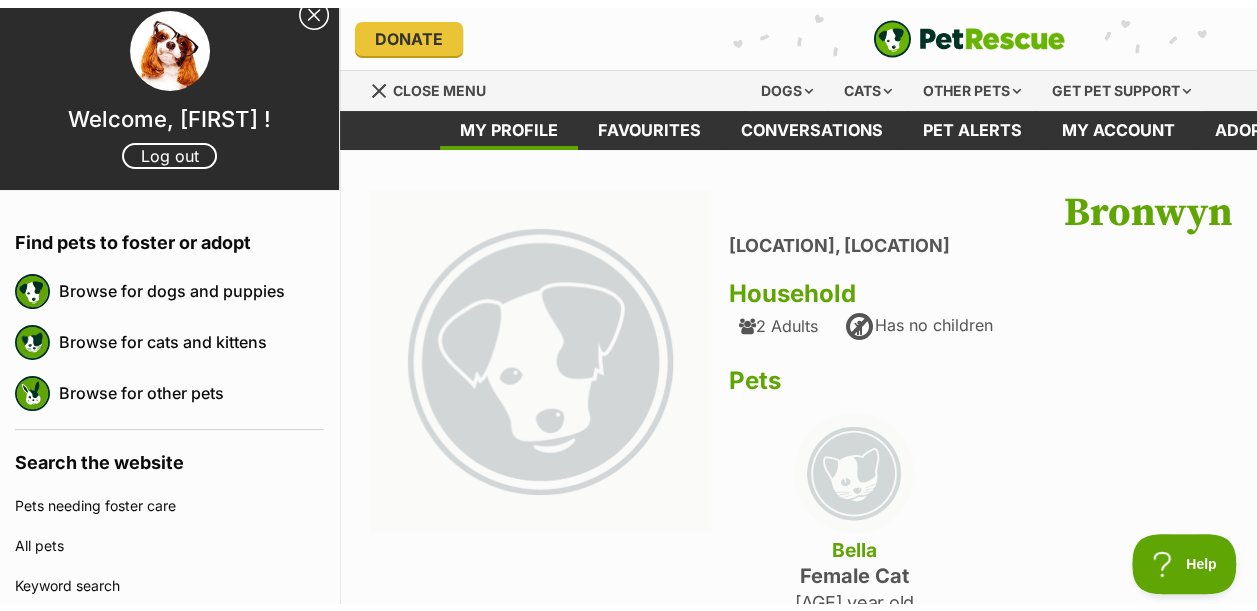 scroll, scrollTop: 0, scrollLeft: 0, axis: both 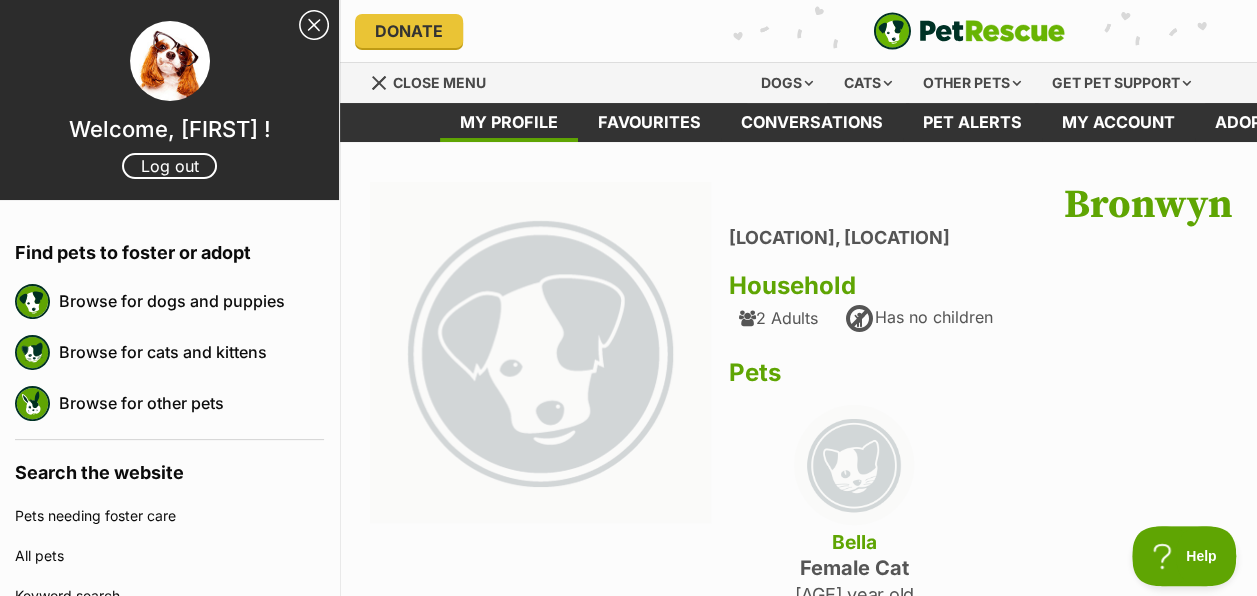 click on "Close Sidebar" at bounding box center [314, 25] 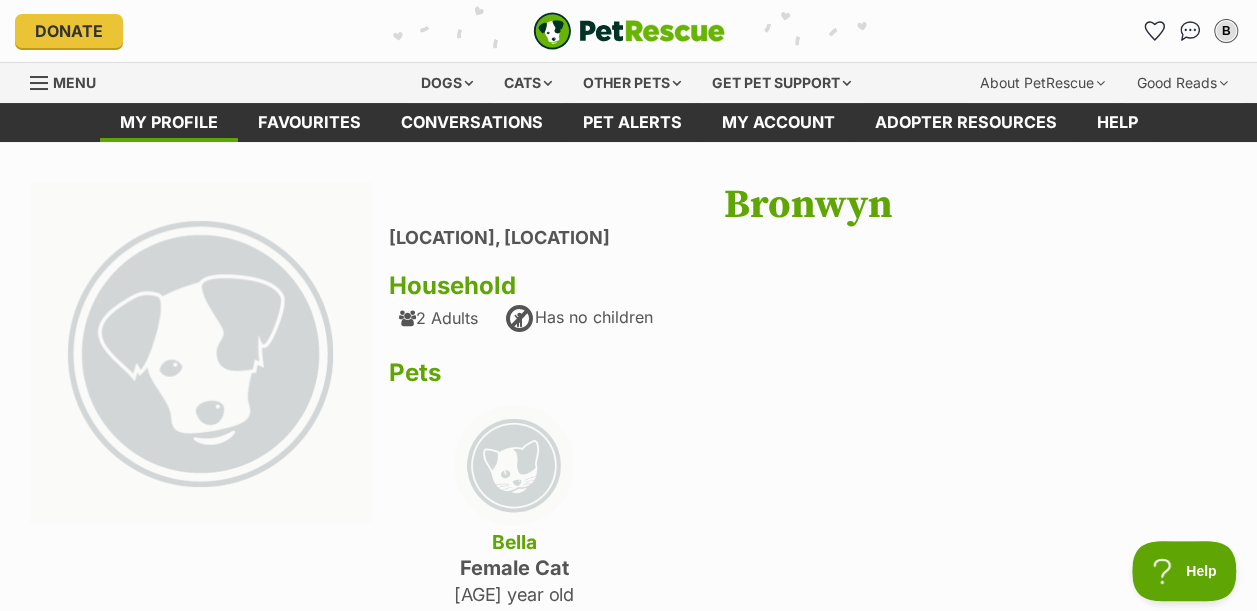 scroll, scrollTop: 0, scrollLeft: 0, axis: both 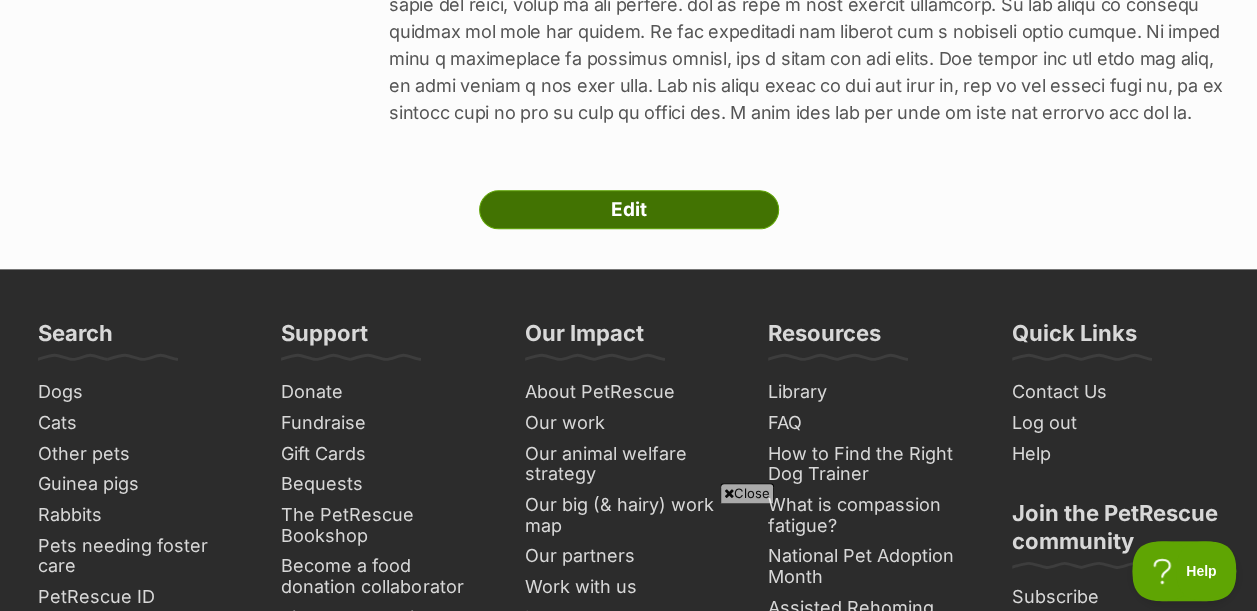 click on "Edit" at bounding box center (629, 210) 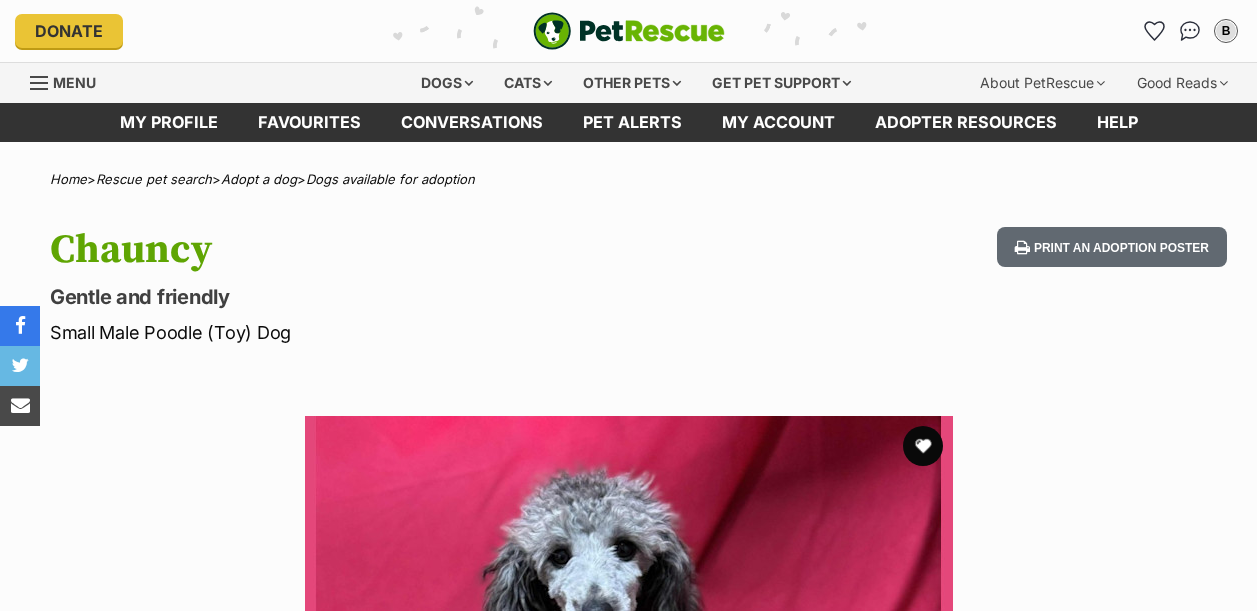 scroll, scrollTop: 0, scrollLeft: 0, axis: both 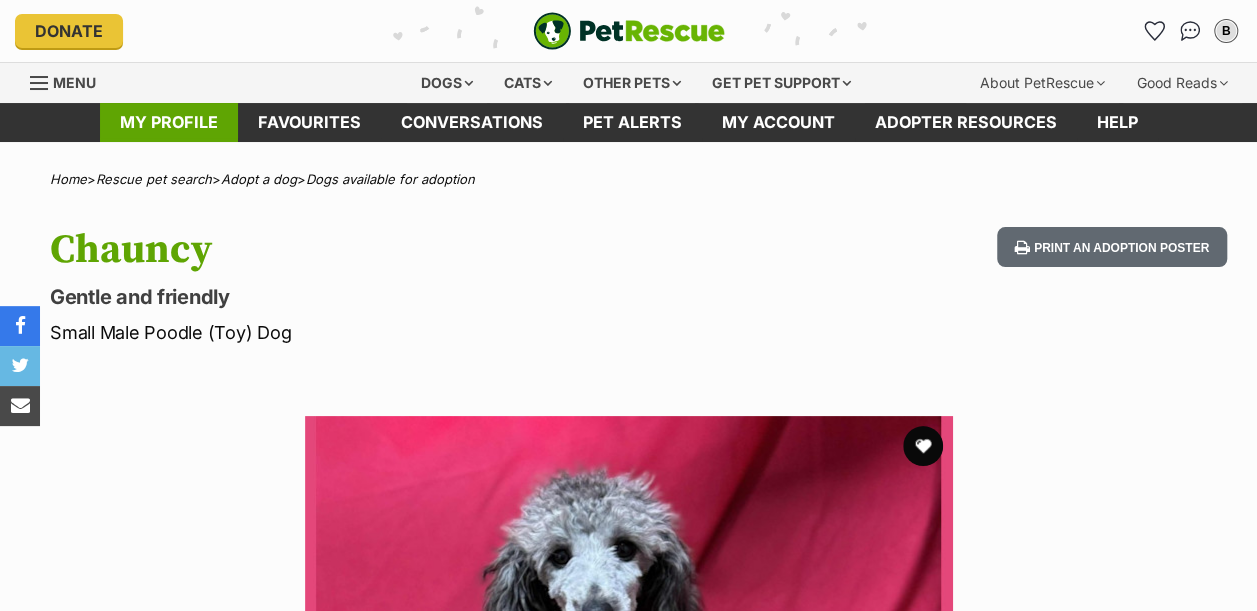click on "My profile" at bounding box center [169, 122] 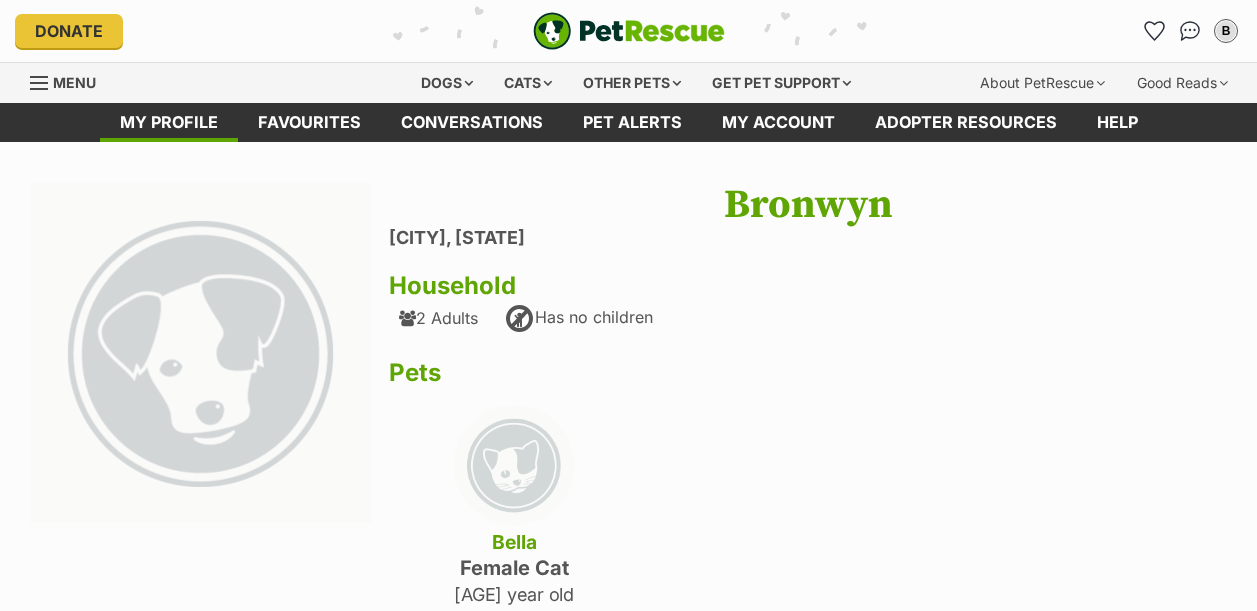 scroll, scrollTop: 0, scrollLeft: 0, axis: both 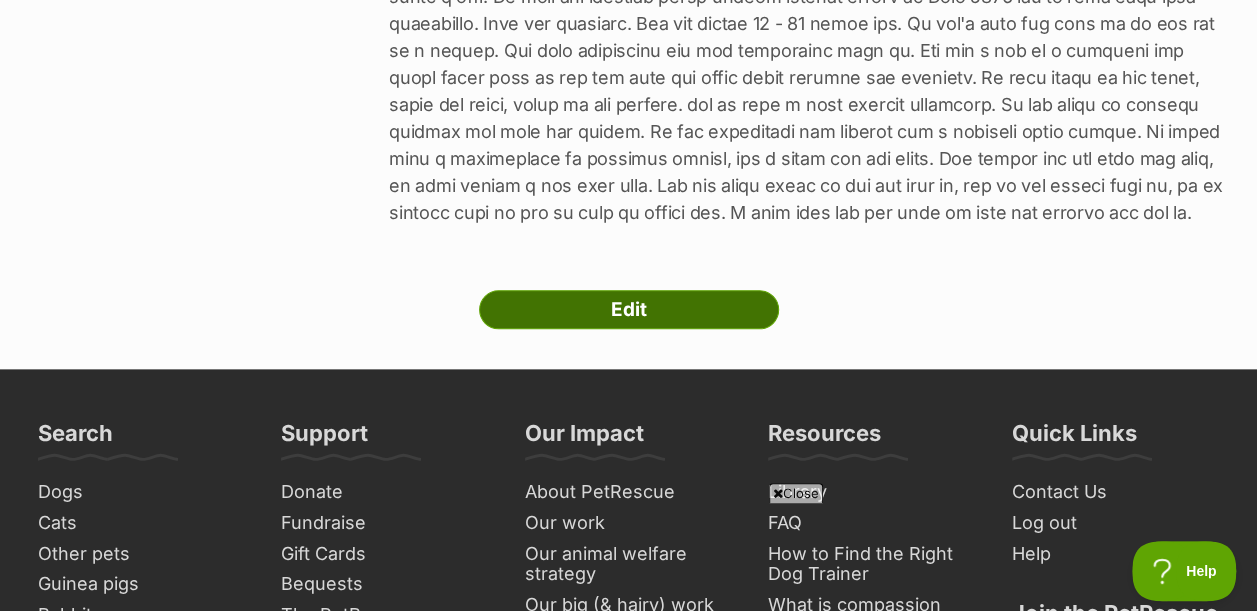 click on "Edit" at bounding box center (629, 310) 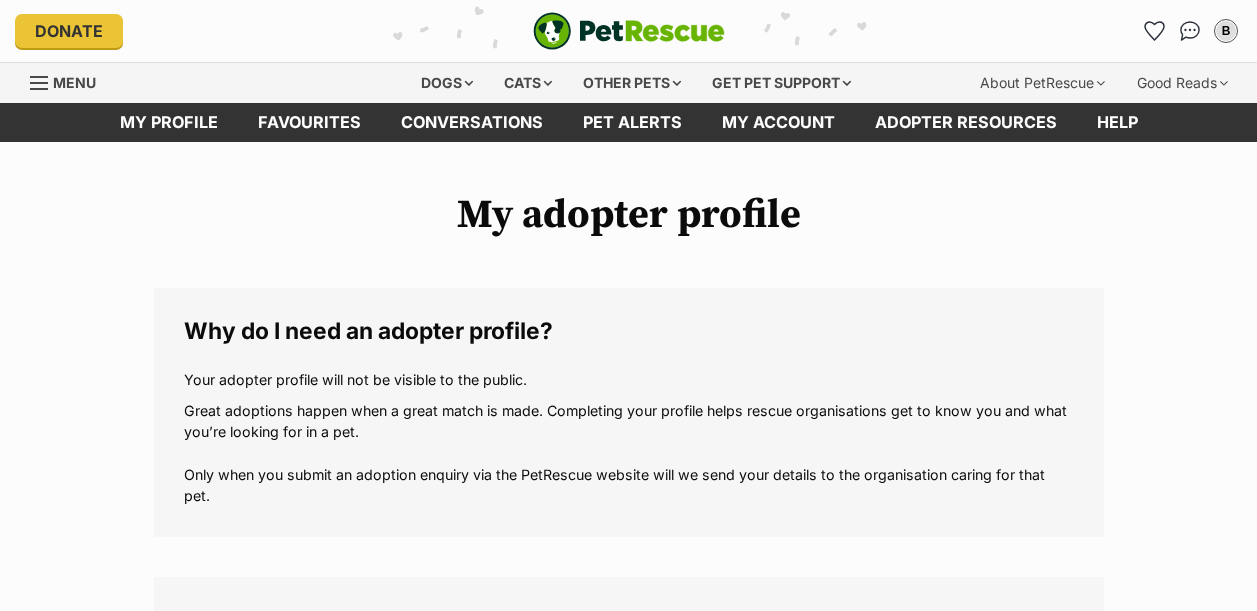 scroll, scrollTop: 0, scrollLeft: 0, axis: both 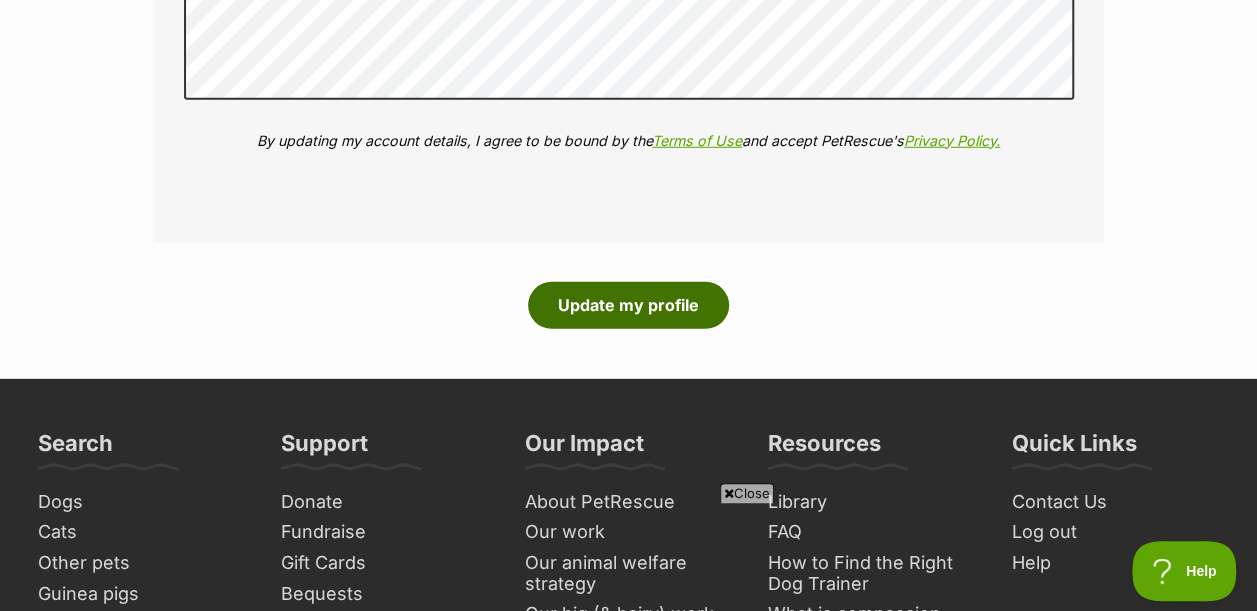 click on "Update my profile" at bounding box center [628, 305] 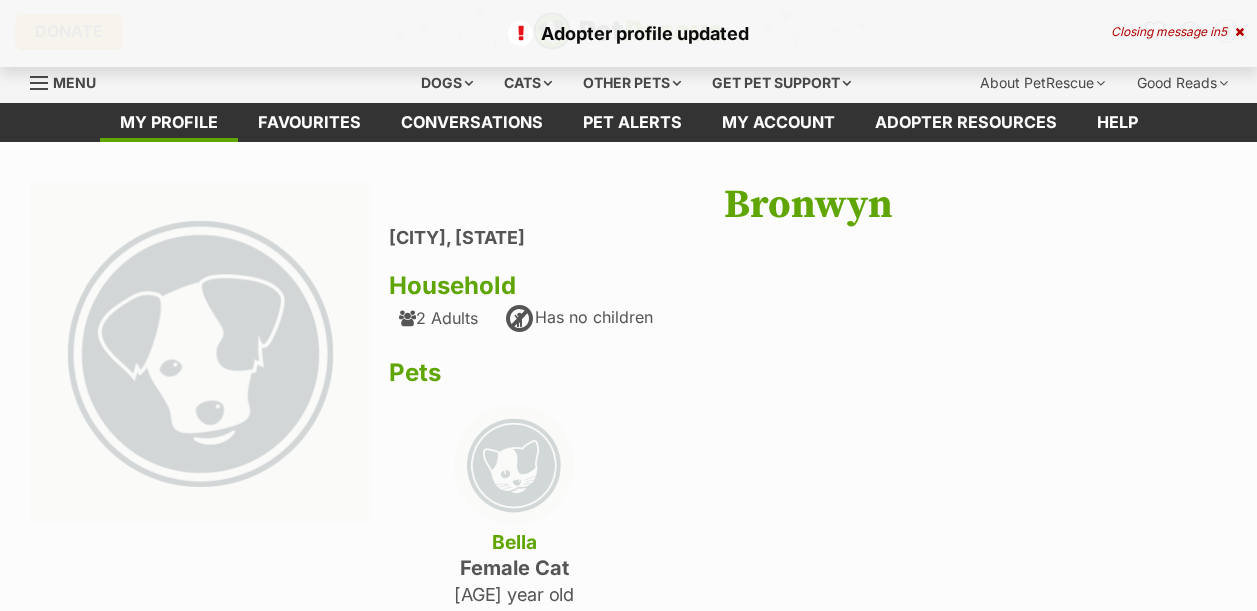 scroll, scrollTop: 0, scrollLeft: 0, axis: both 